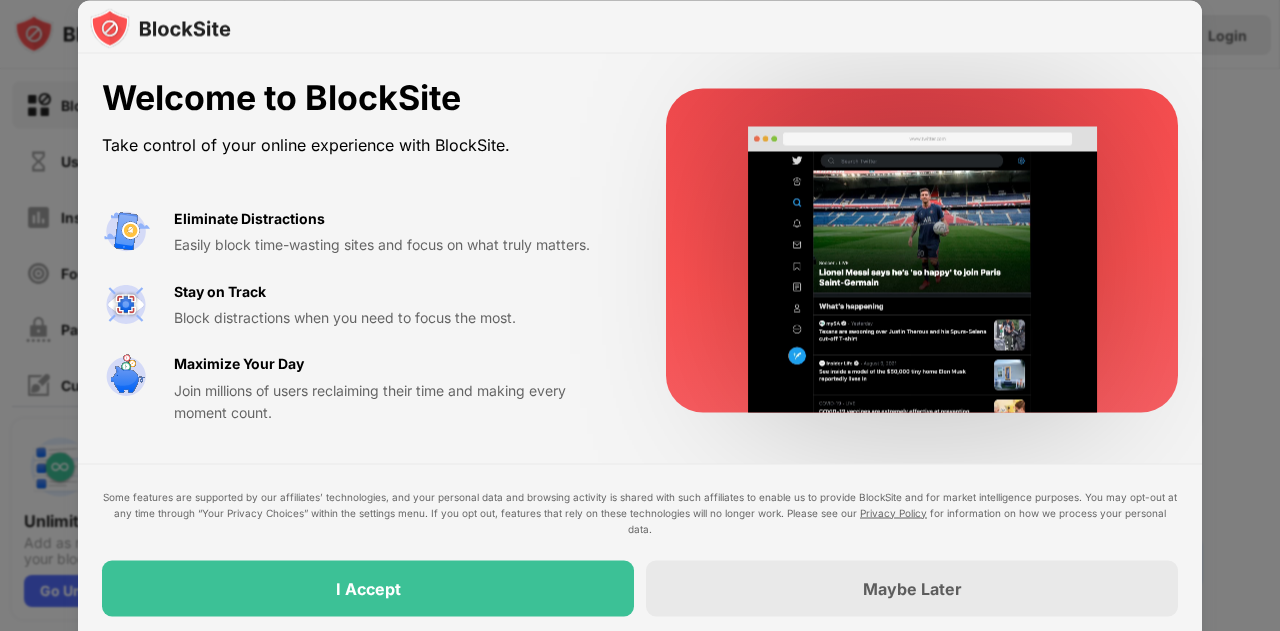 scroll, scrollTop: 0, scrollLeft: 0, axis: both 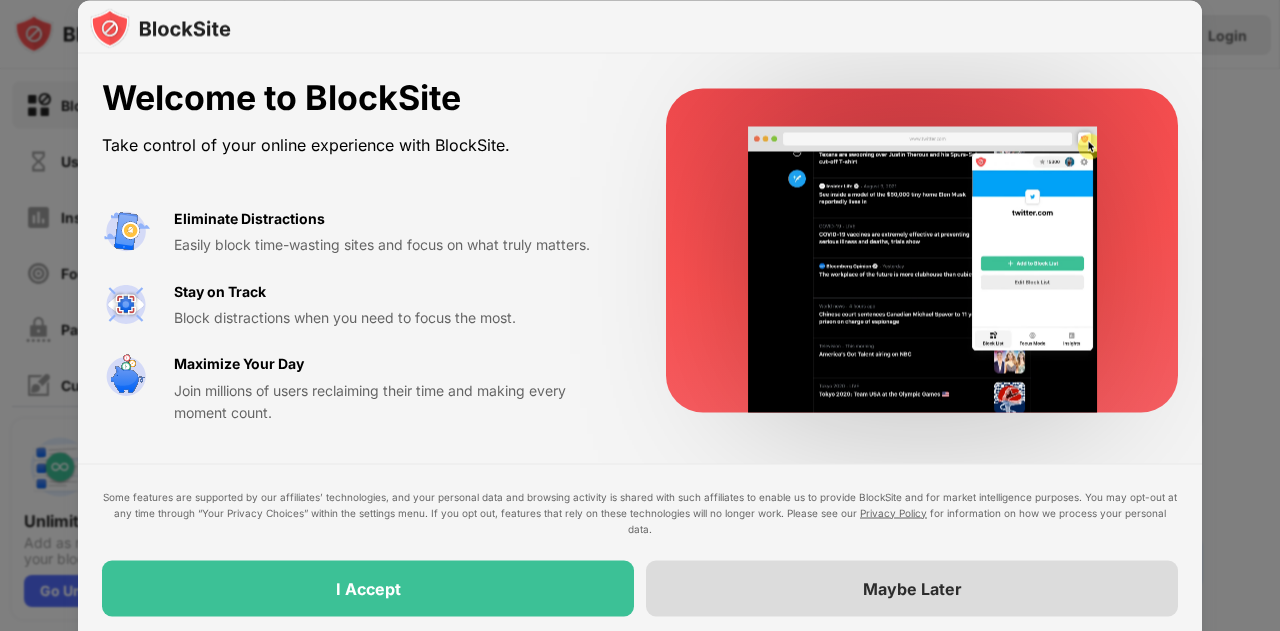 click on "Maybe Later" at bounding box center (912, 588) 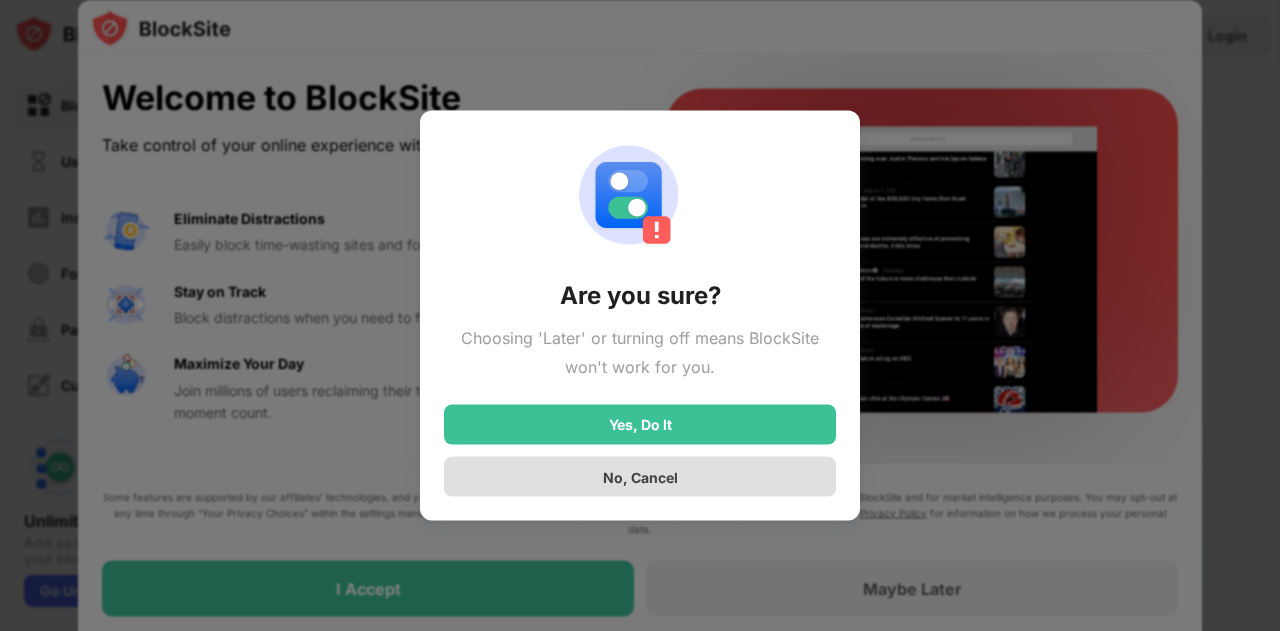 click on "No, Cancel" at bounding box center (640, 476) 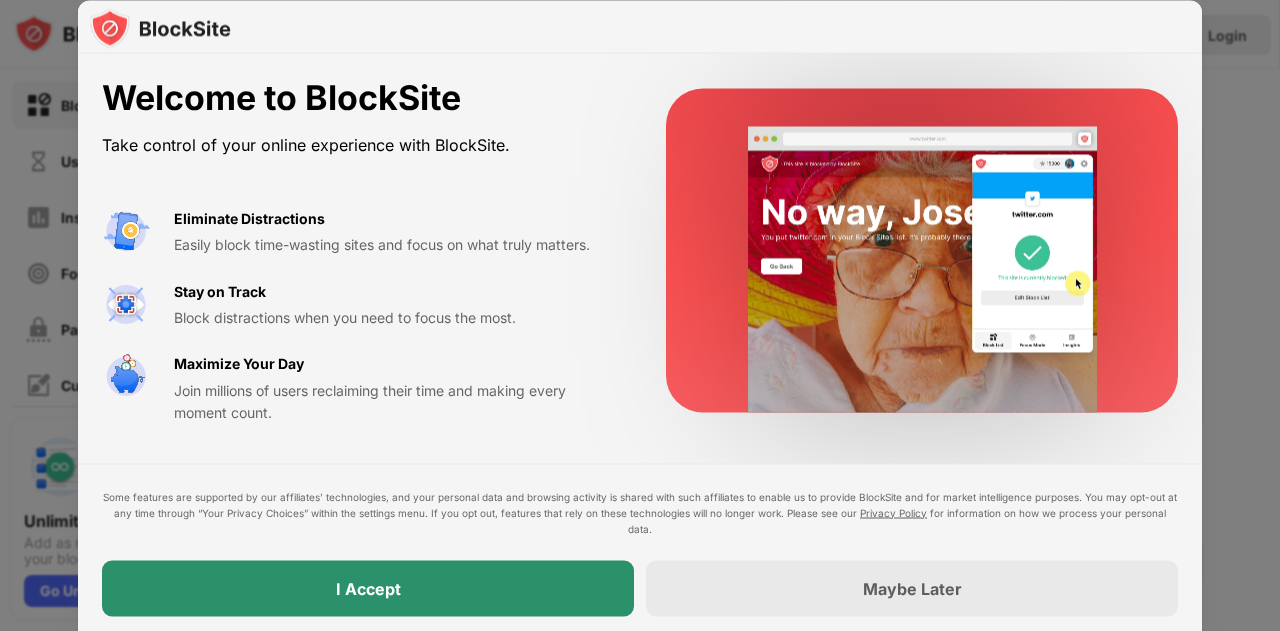click on "I Accept" at bounding box center (368, 588) 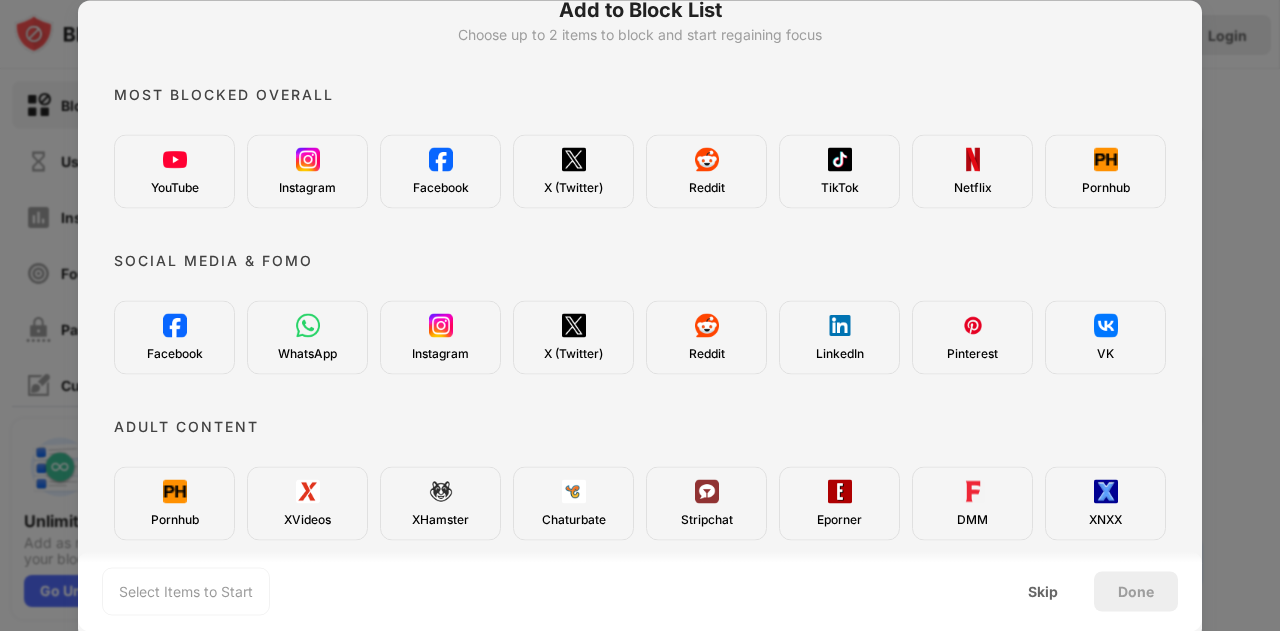 scroll, scrollTop: 0, scrollLeft: 0, axis: both 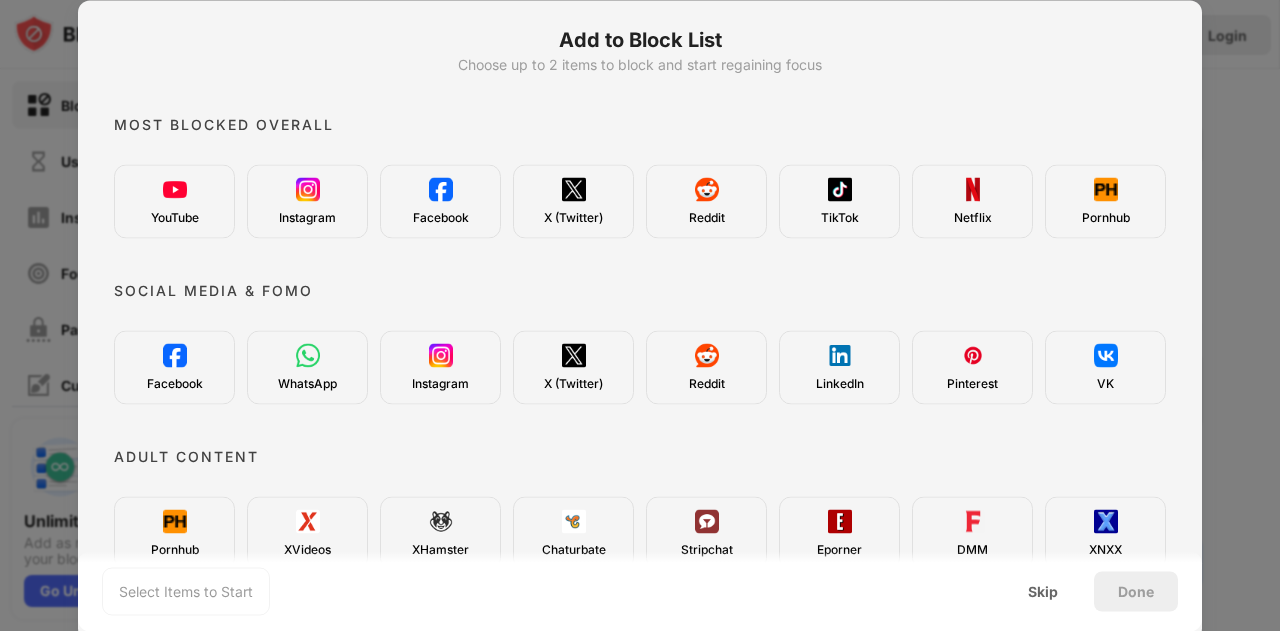 click at bounding box center [175, 189] 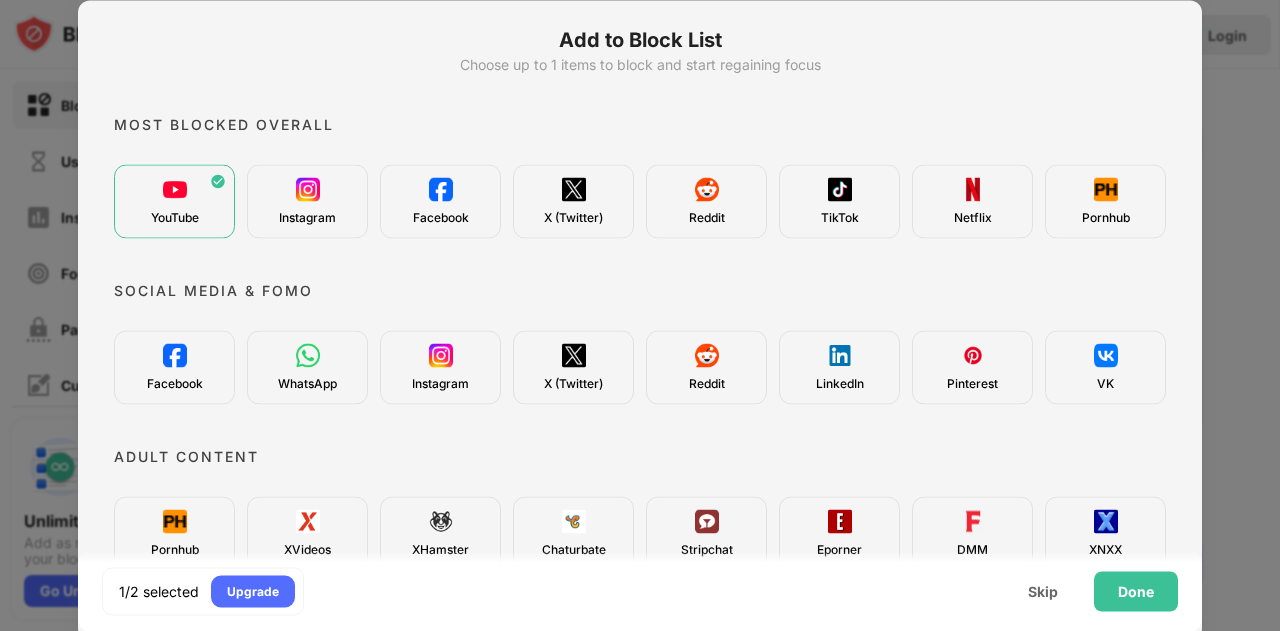 click on "Pornhub" at bounding box center [1105, 201] 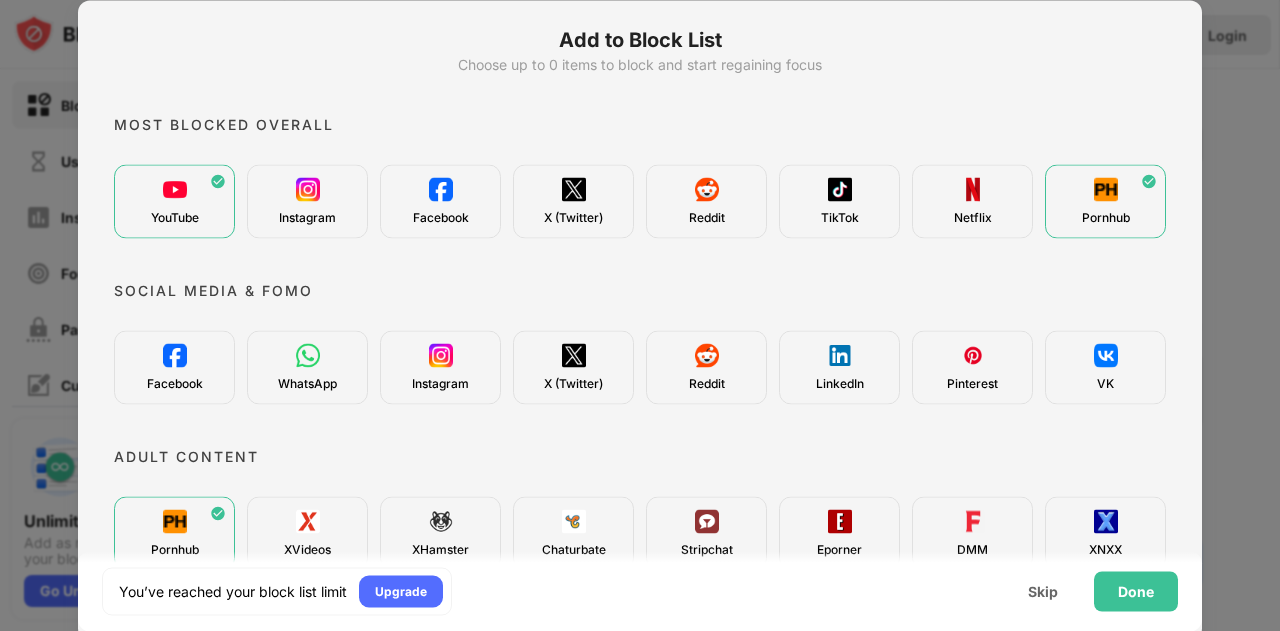 click on "Pornhub" at bounding box center (1106, 217) 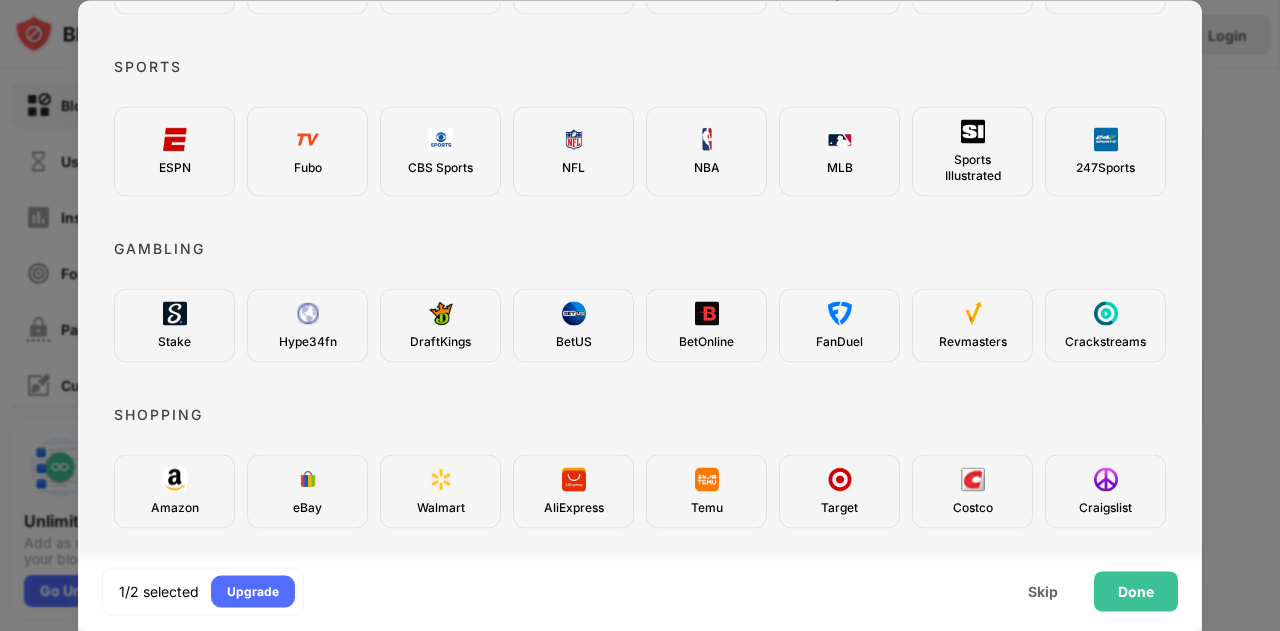 scroll, scrollTop: 733, scrollLeft: 0, axis: vertical 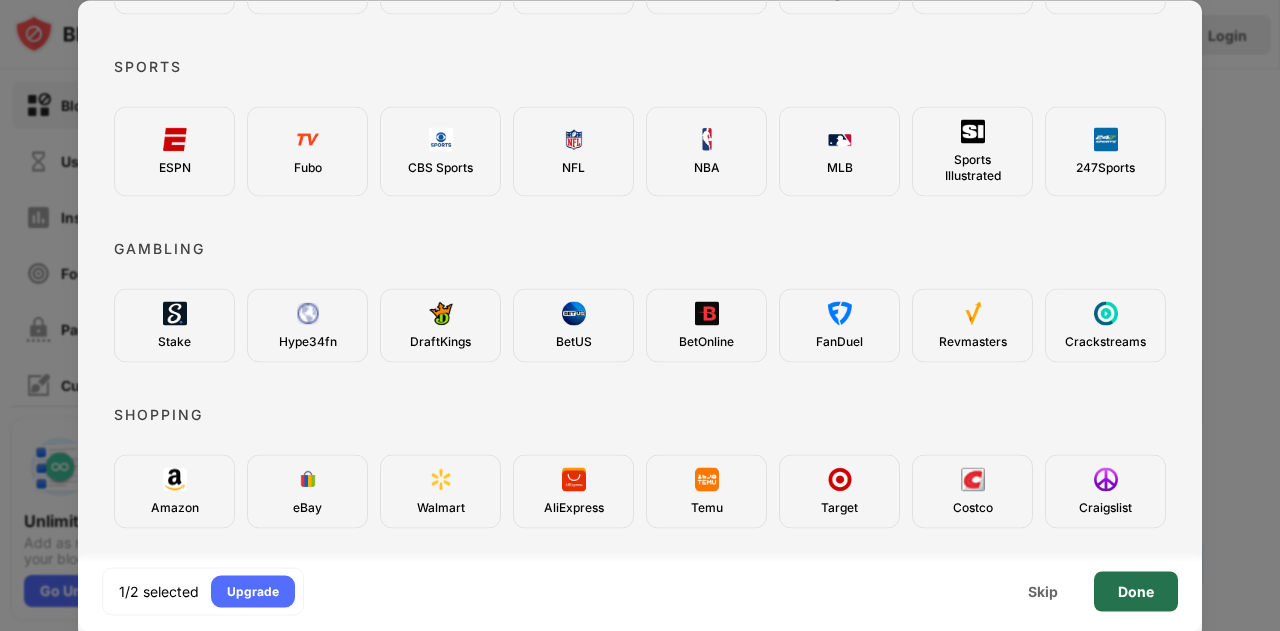 click on "Done" at bounding box center (1136, 591) 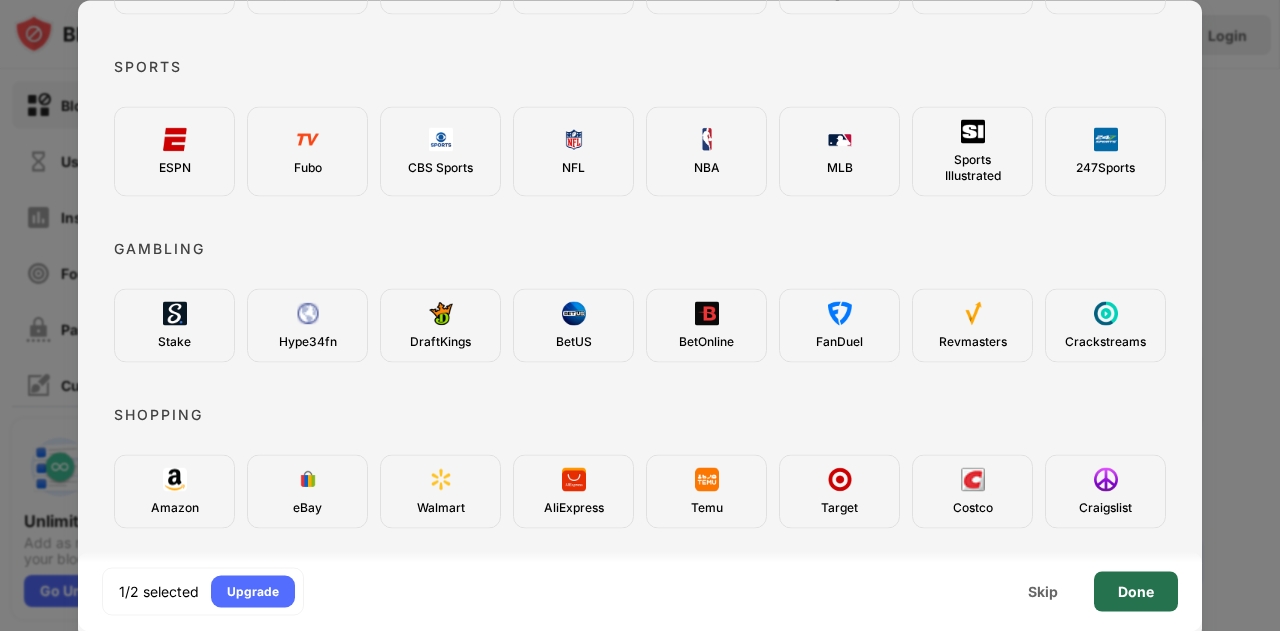 scroll, scrollTop: 0, scrollLeft: 0, axis: both 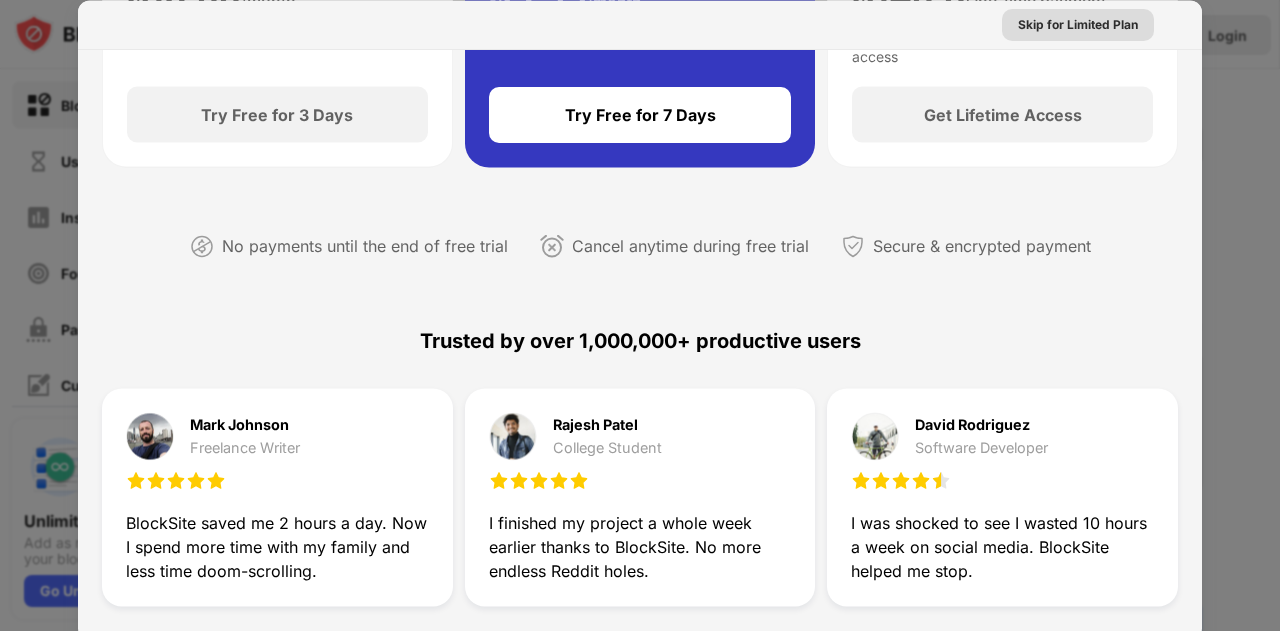 click on "Skip for Limited Plan" at bounding box center (1078, 24) 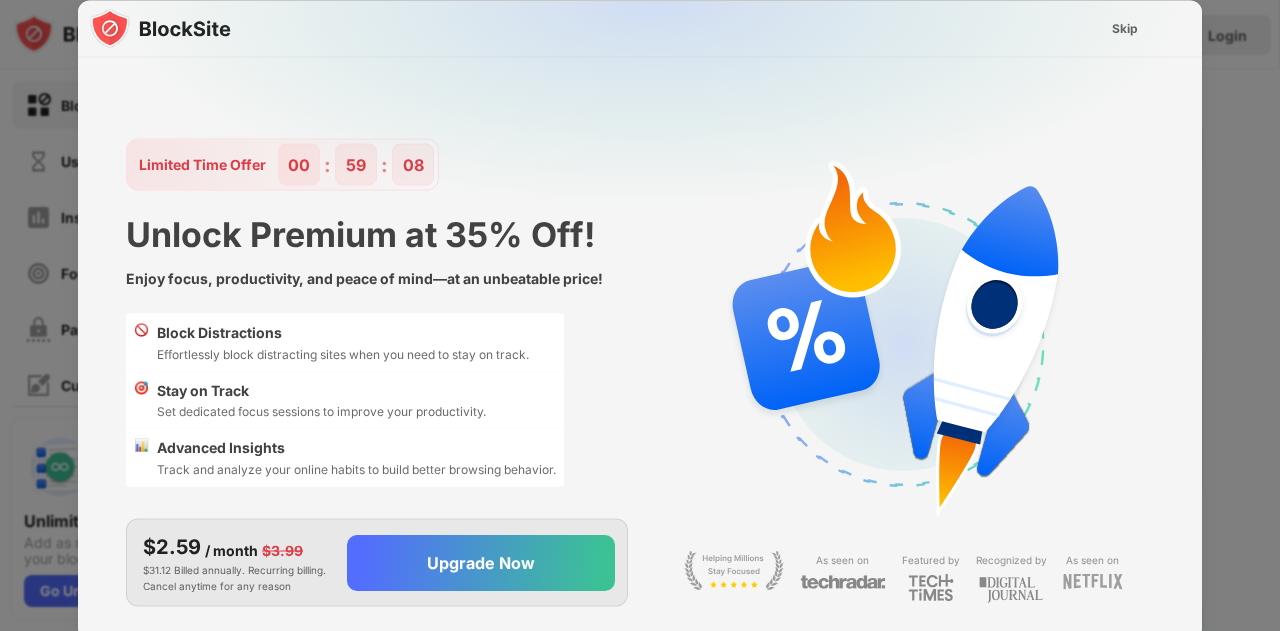 scroll, scrollTop: 0, scrollLeft: 0, axis: both 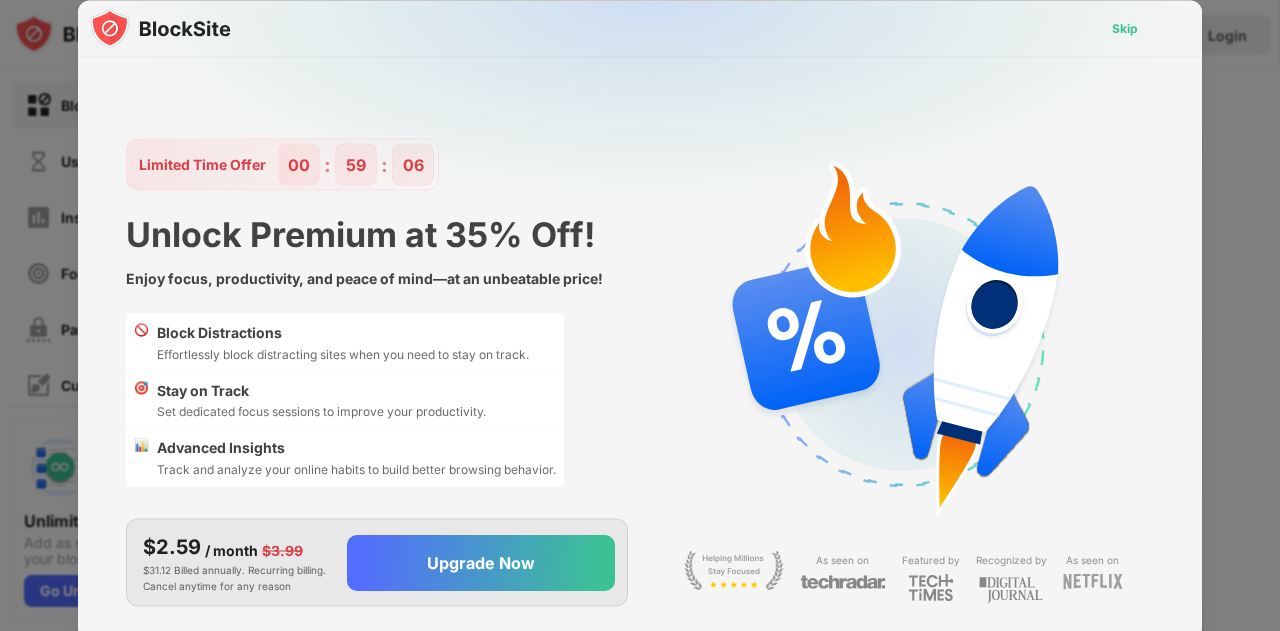 click on "Skip" at bounding box center [1125, 28] 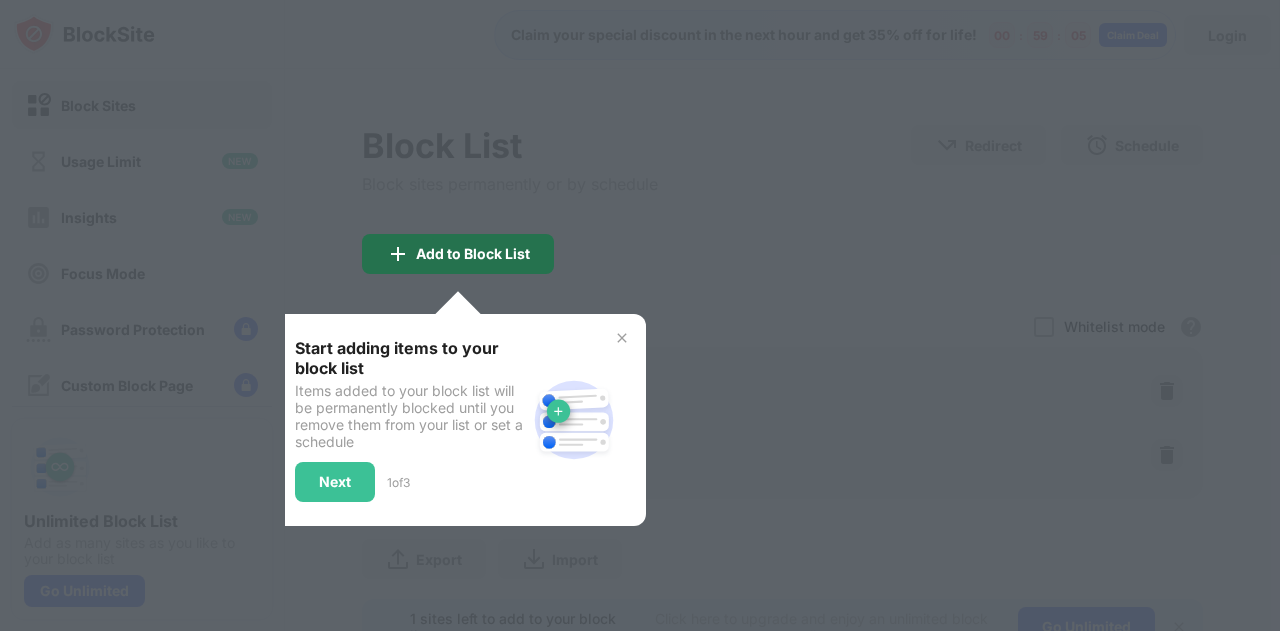 click on "Add to Block List" at bounding box center (473, 254) 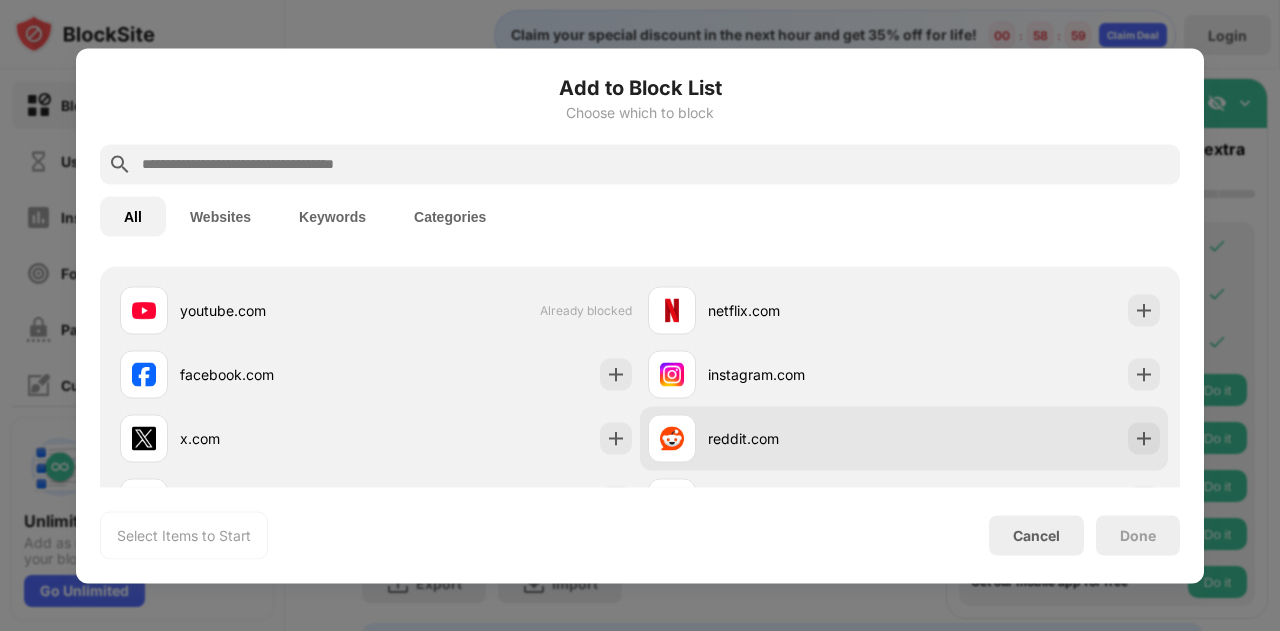 scroll, scrollTop: 400, scrollLeft: 0, axis: vertical 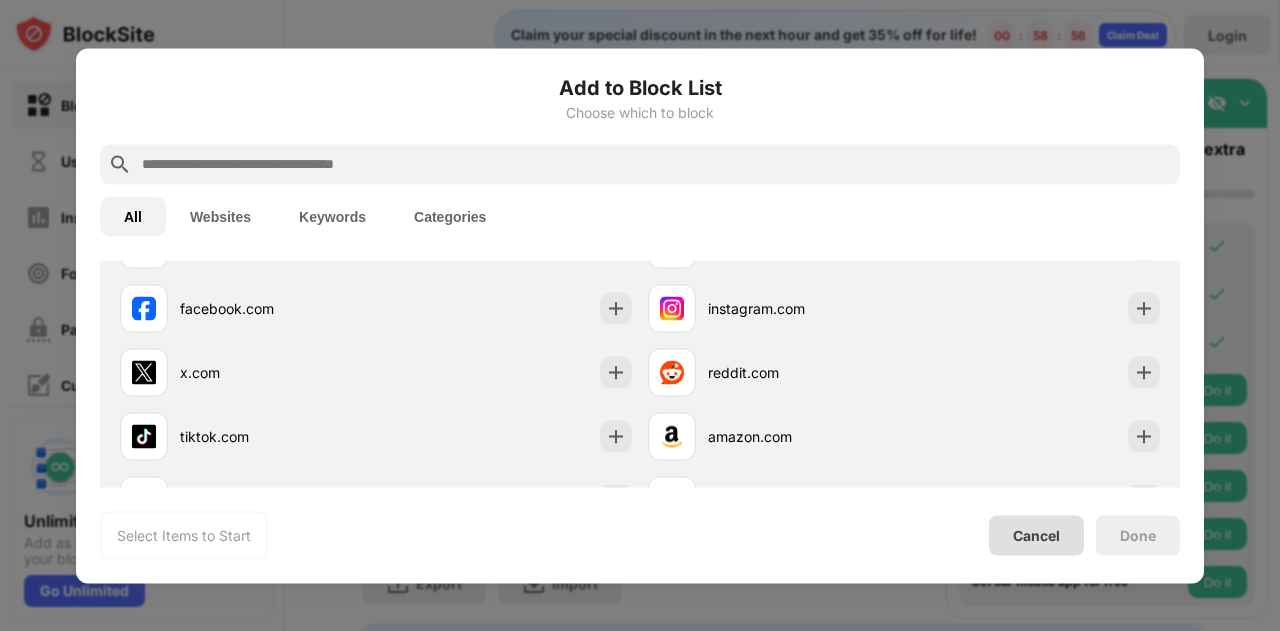 click on "Cancel" at bounding box center [1036, 535] 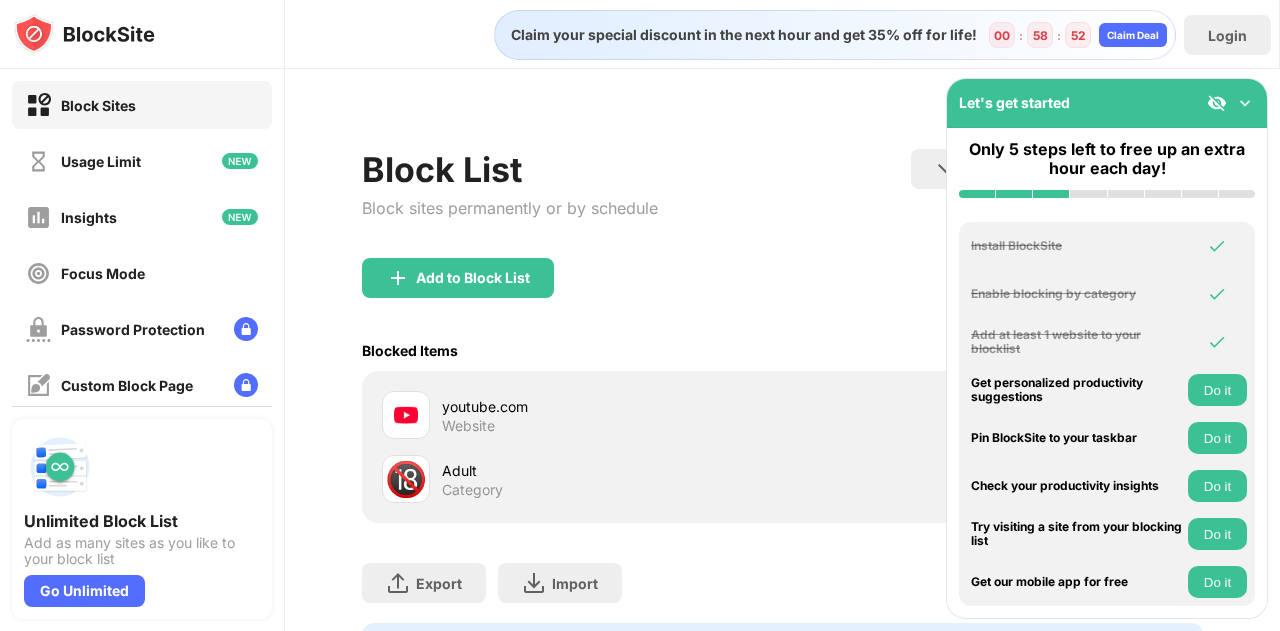 click on "youtube.com" at bounding box center [612, 406] 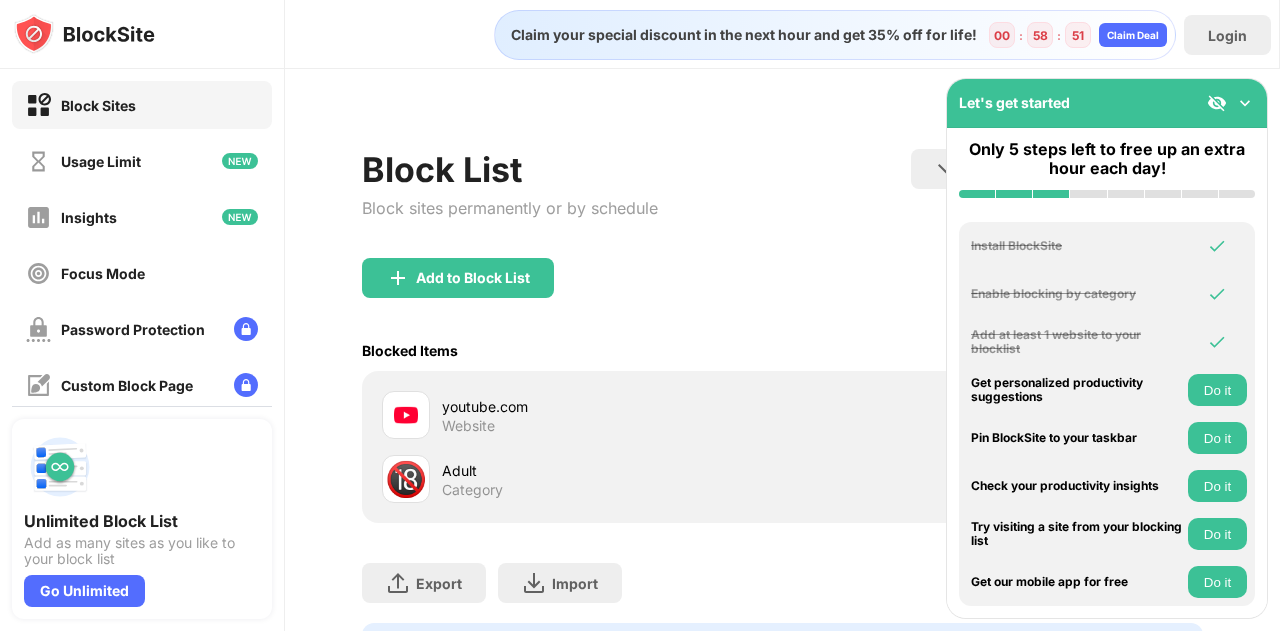 click on "youtube.com" at bounding box center [612, 406] 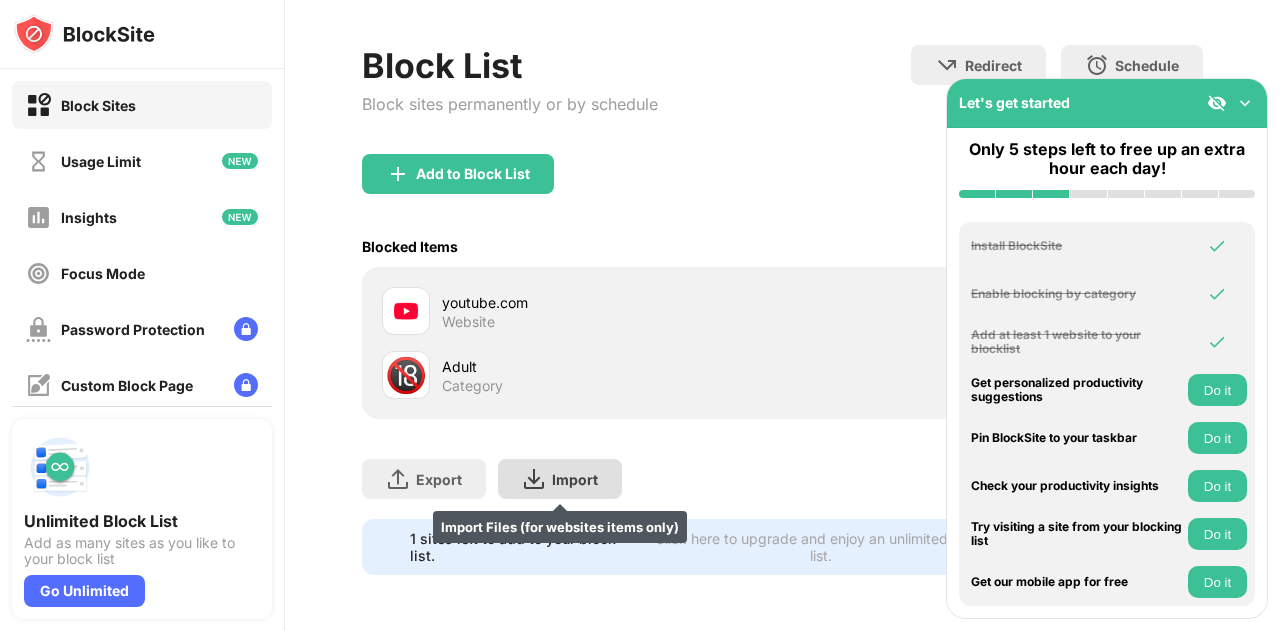 scroll, scrollTop: 118, scrollLeft: 0, axis: vertical 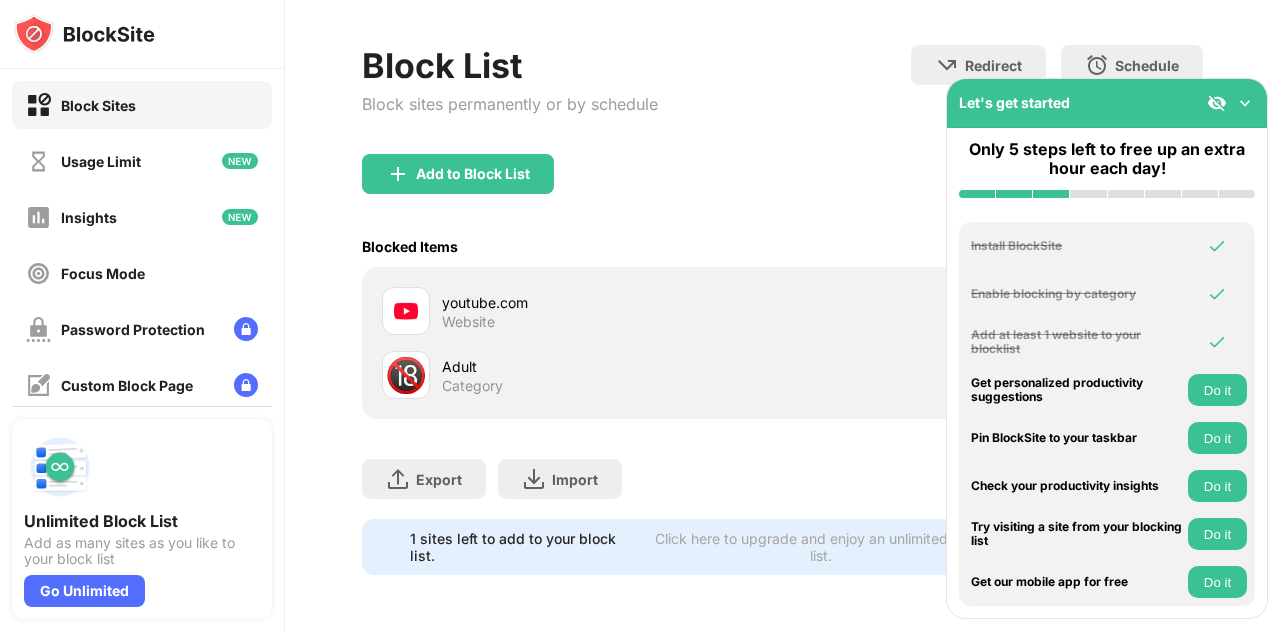 click on "youtube.com" at bounding box center [612, 302] 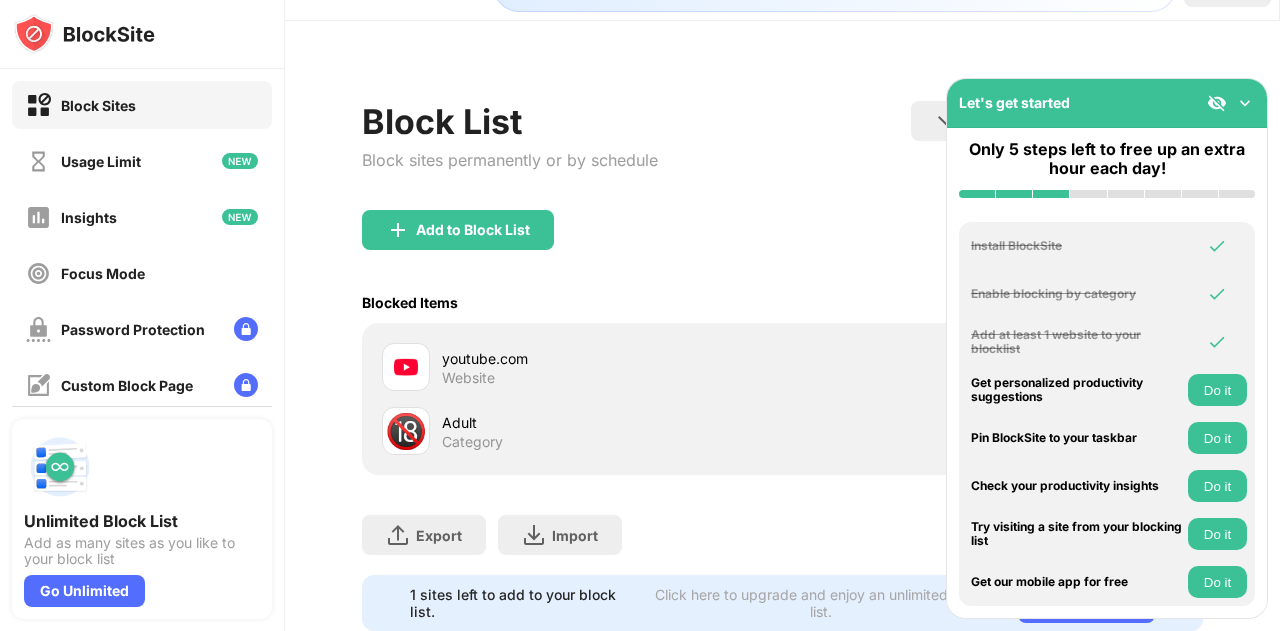 scroll, scrollTop: 18, scrollLeft: 0, axis: vertical 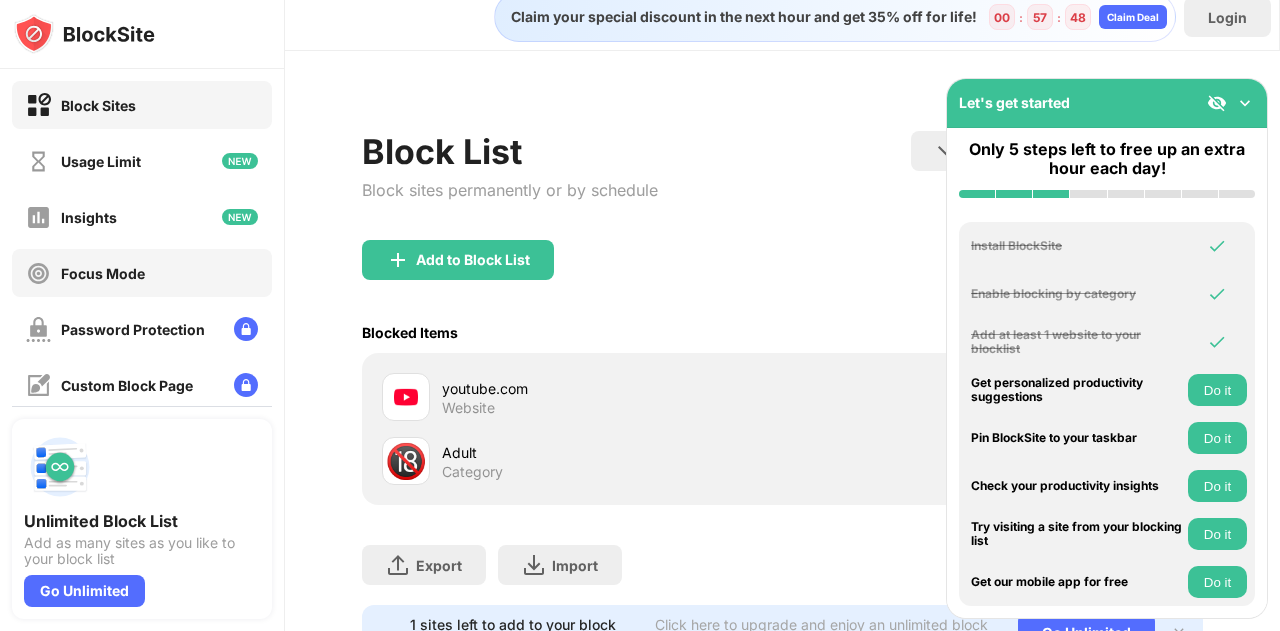 click on "Focus Mode" at bounding box center (142, 273) 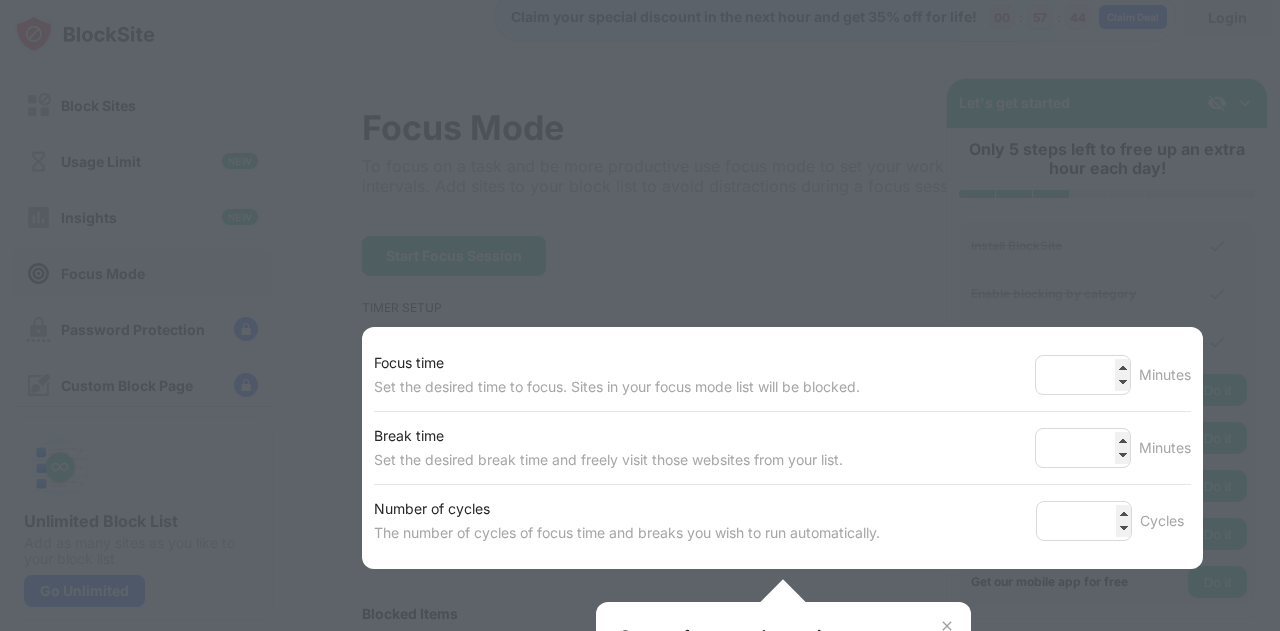 click at bounding box center (640, 315) 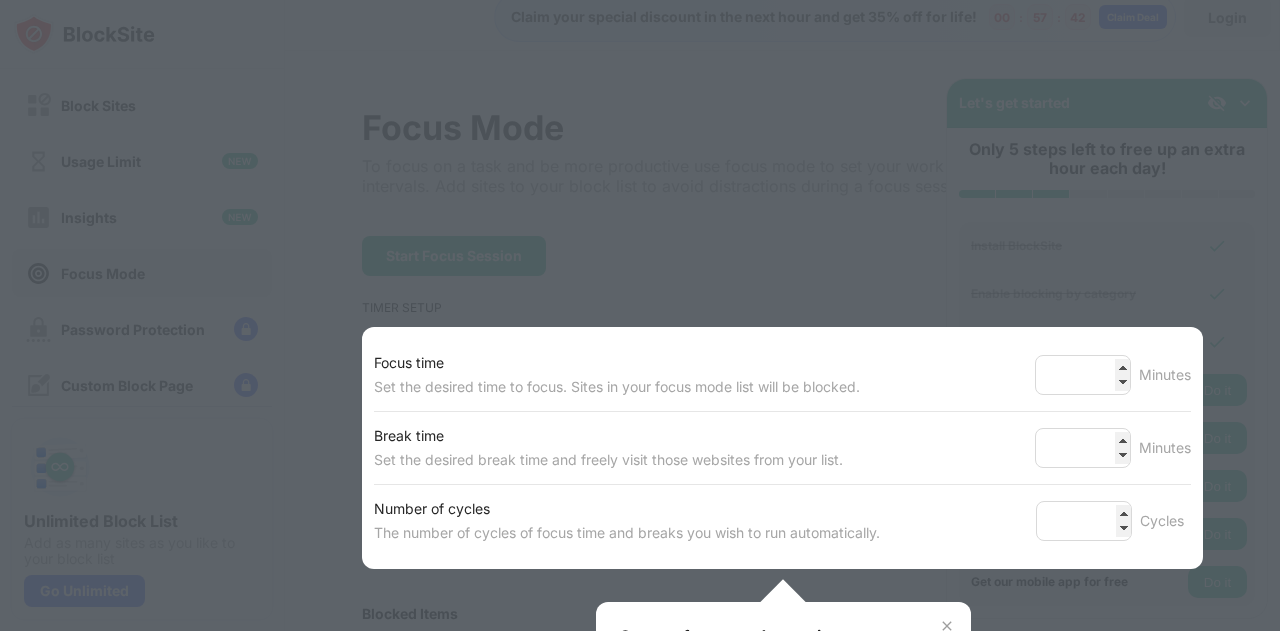 click at bounding box center [640, 315] 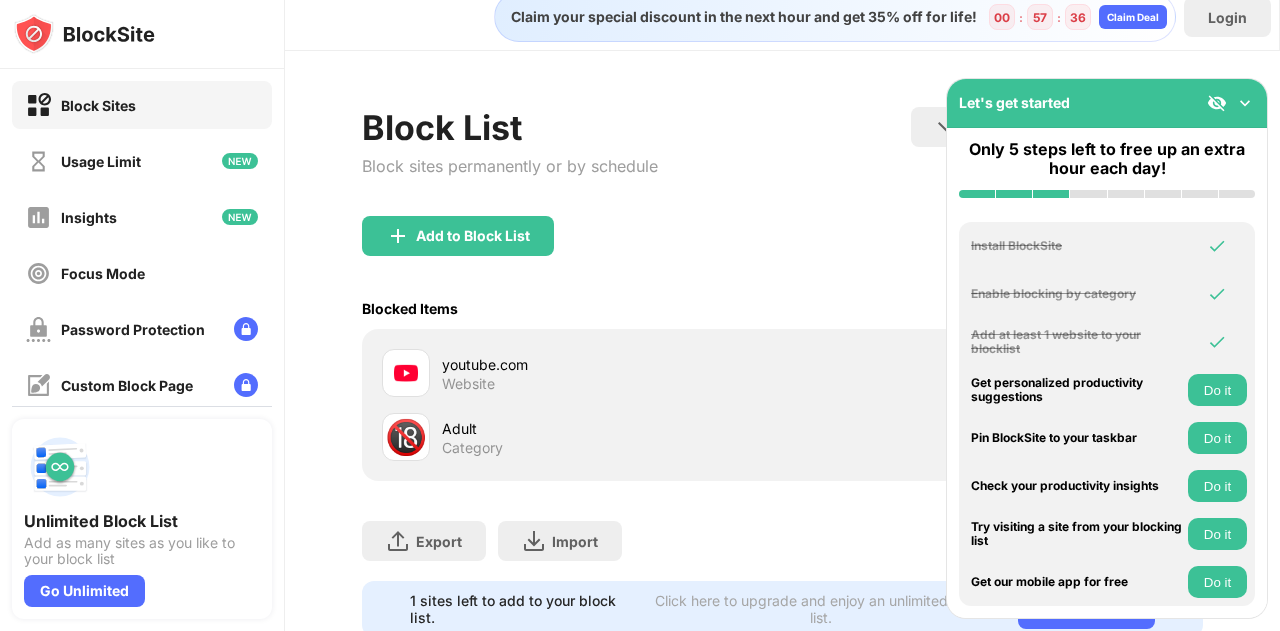 click on "Block Sites" at bounding box center [142, 105] 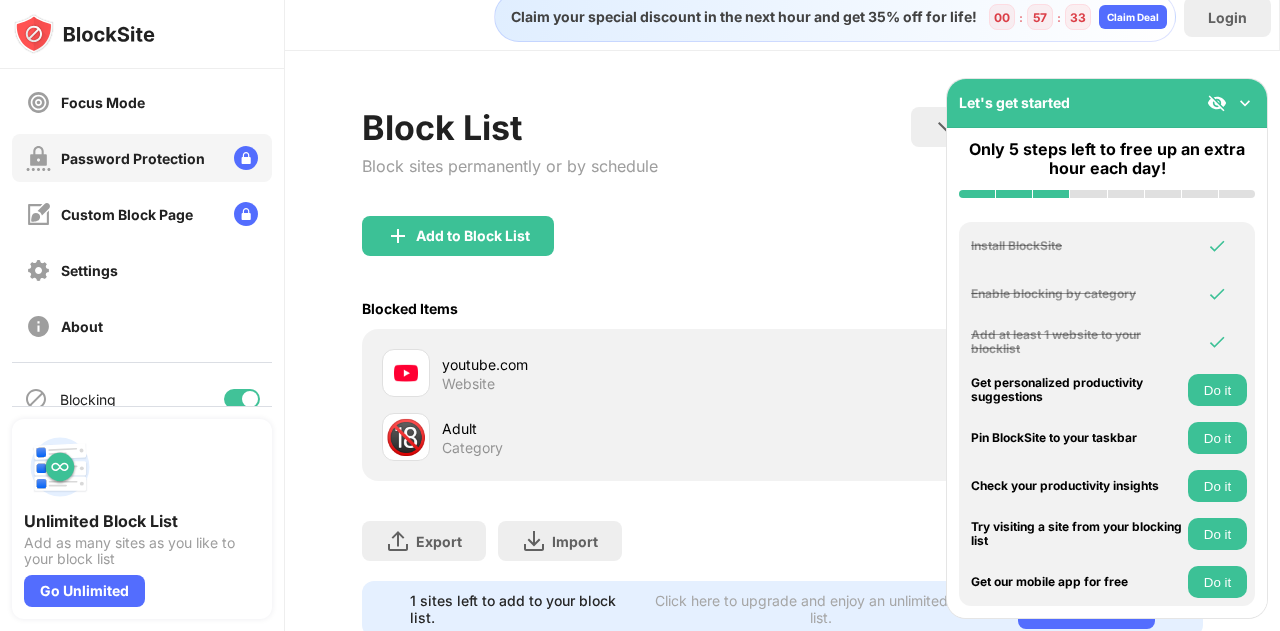 scroll, scrollTop: 247, scrollLeft: 0, axis: vertical 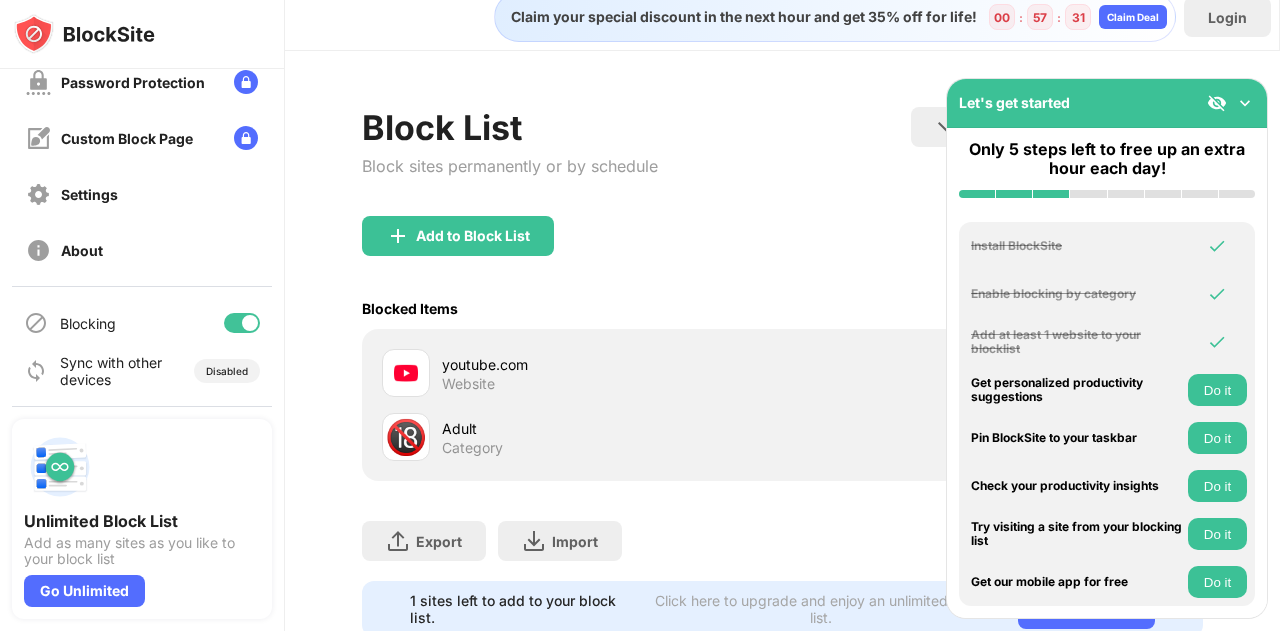 click at bounding box center (242, 323) 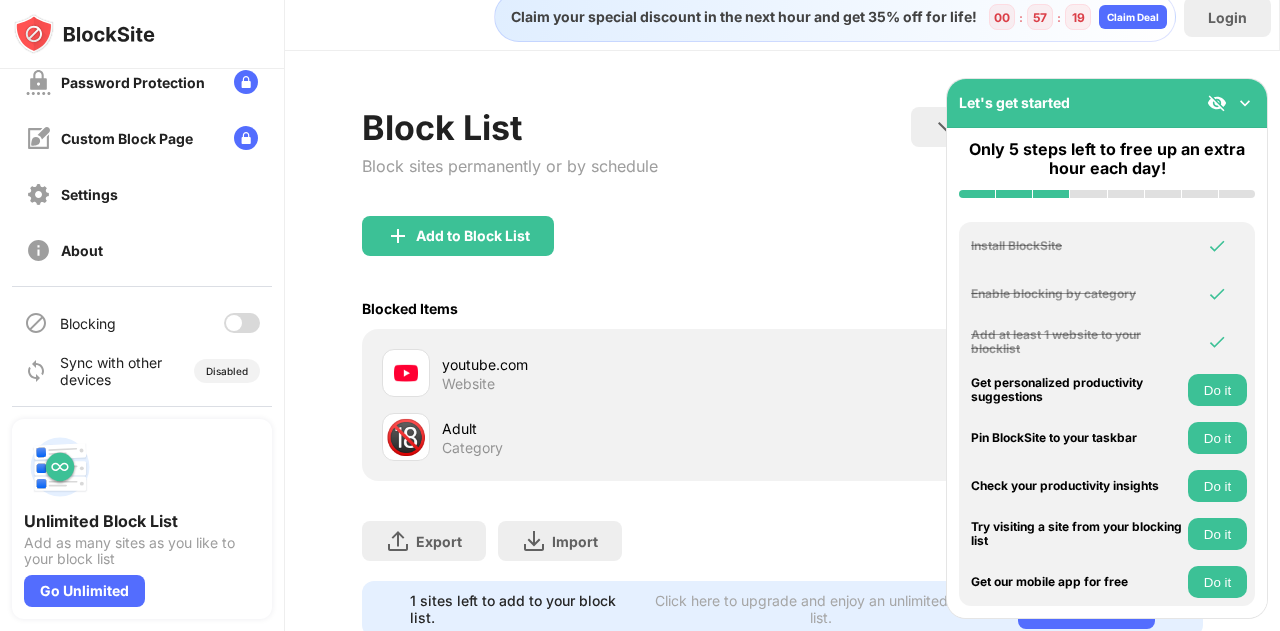 click at bounding box center [242, 323] 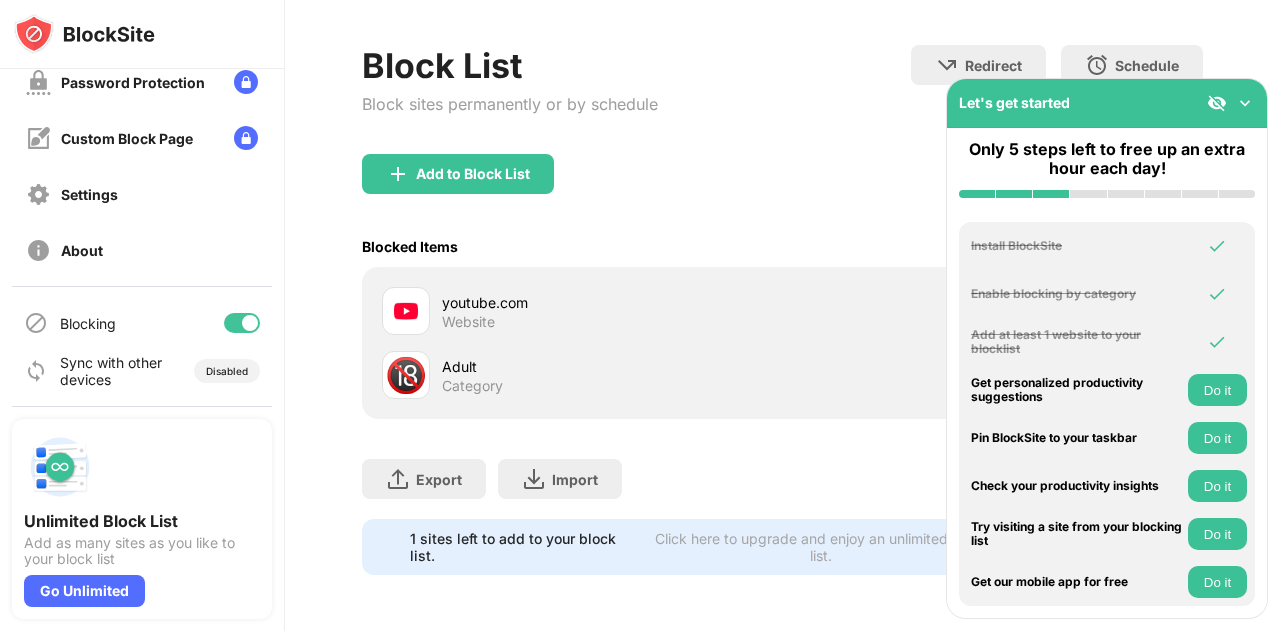 scroll, scrollTop: 0, scrollLeft: 0, axis: both 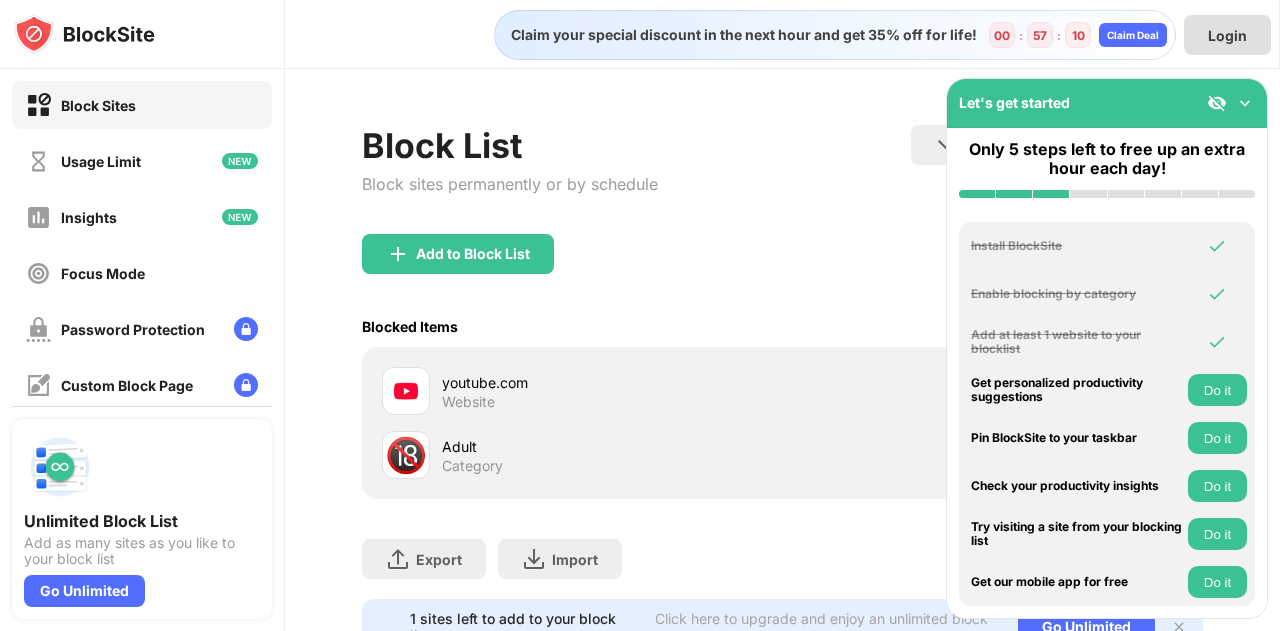 click on "Login" at bounding box center [1227, 35] 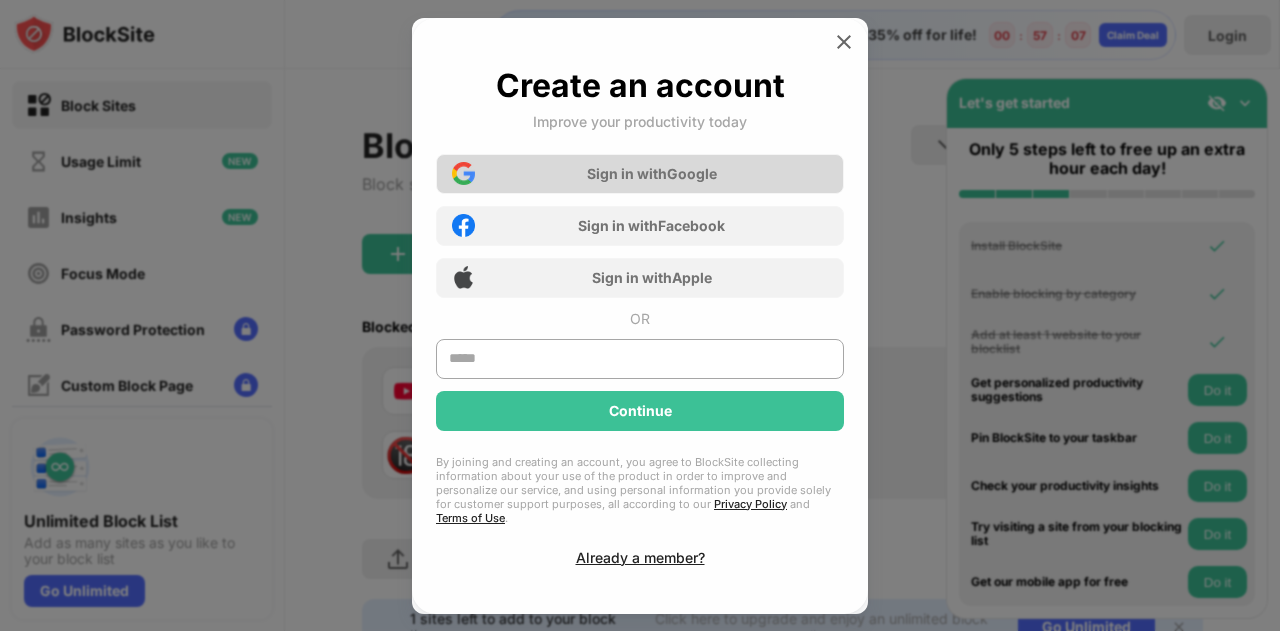 click on "Sign in with  Google" at bounding box center (640, 174) 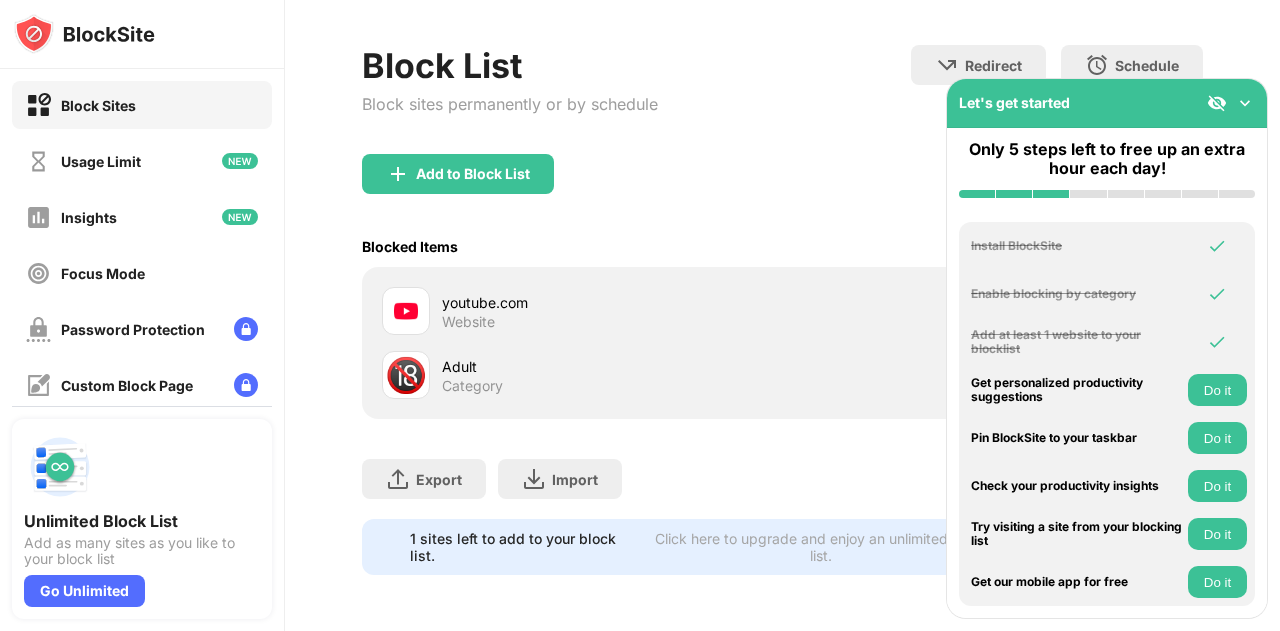 scroll, scrollTop: 0, scrollLeft: 0, axis: both 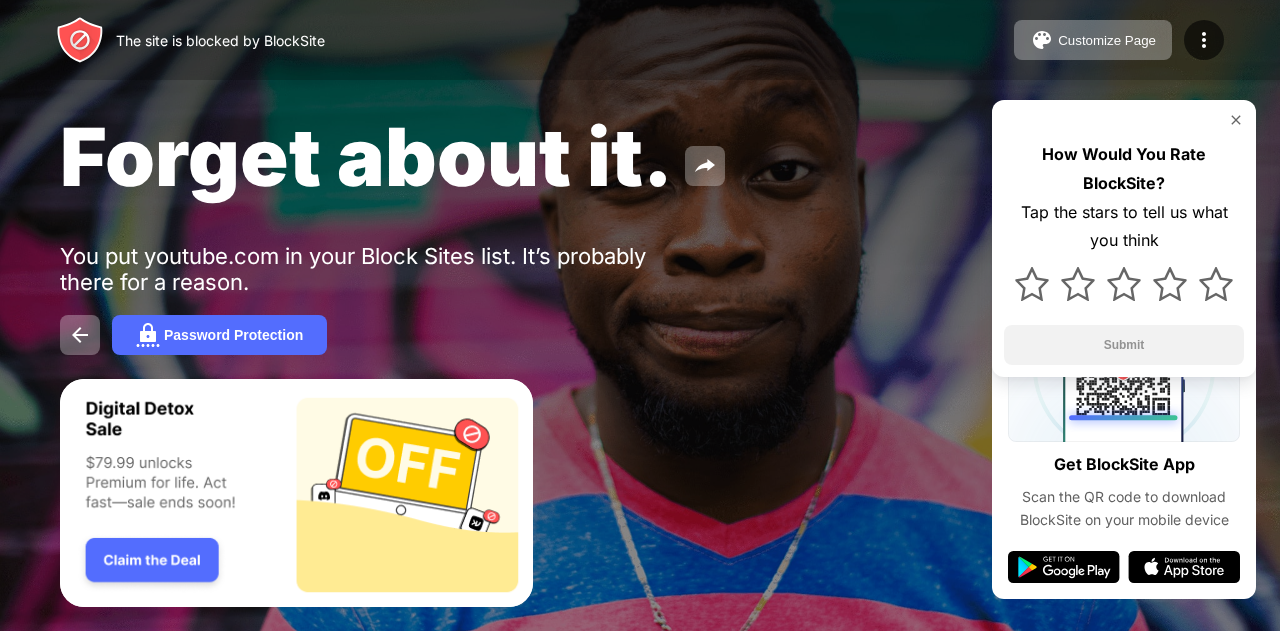 click at bounding box center [1236, 120] 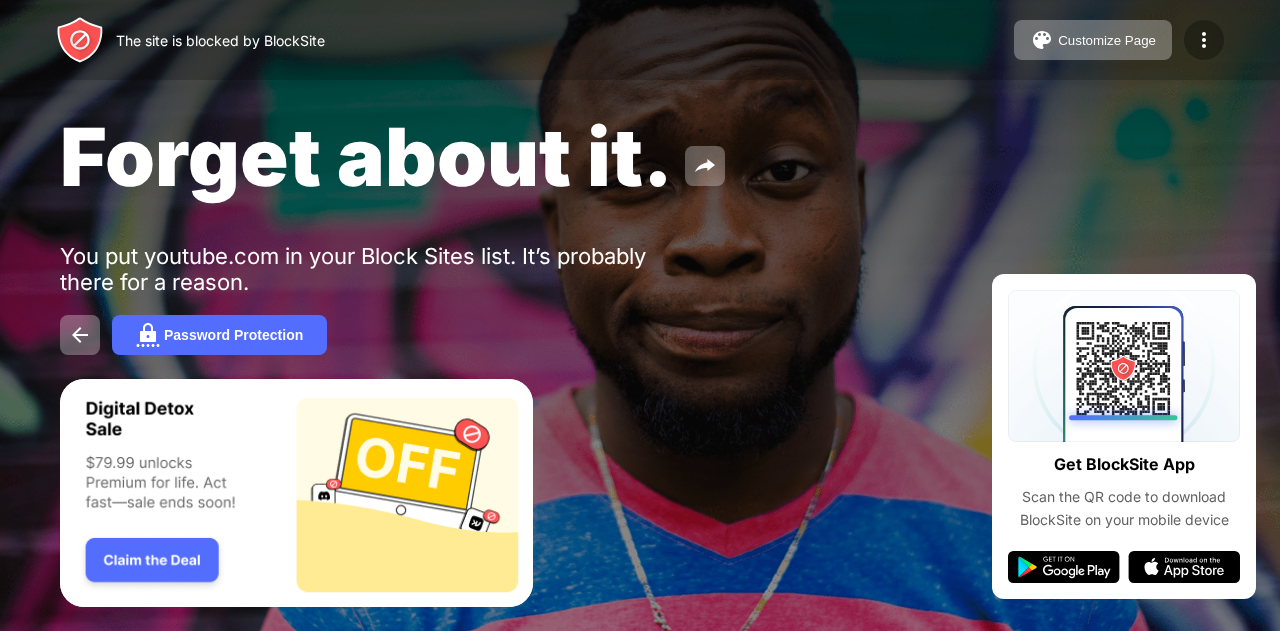 click at bounding box center (1204, 40) 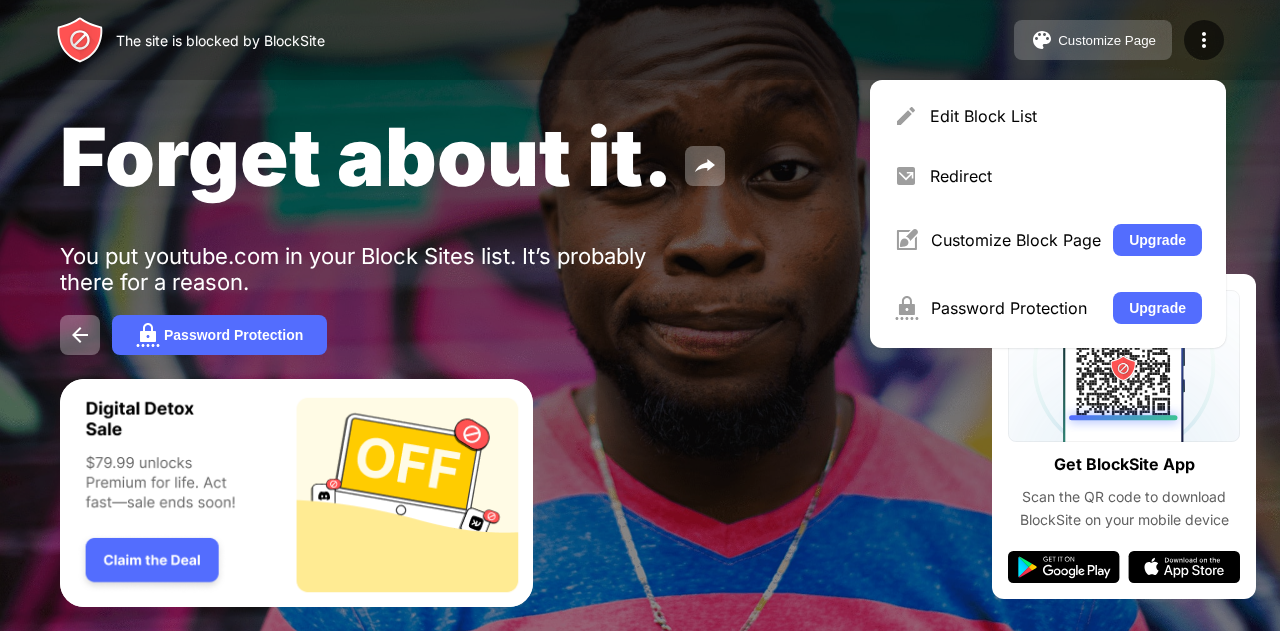 click on "Customize Page" at bounding box center (1093, 40) 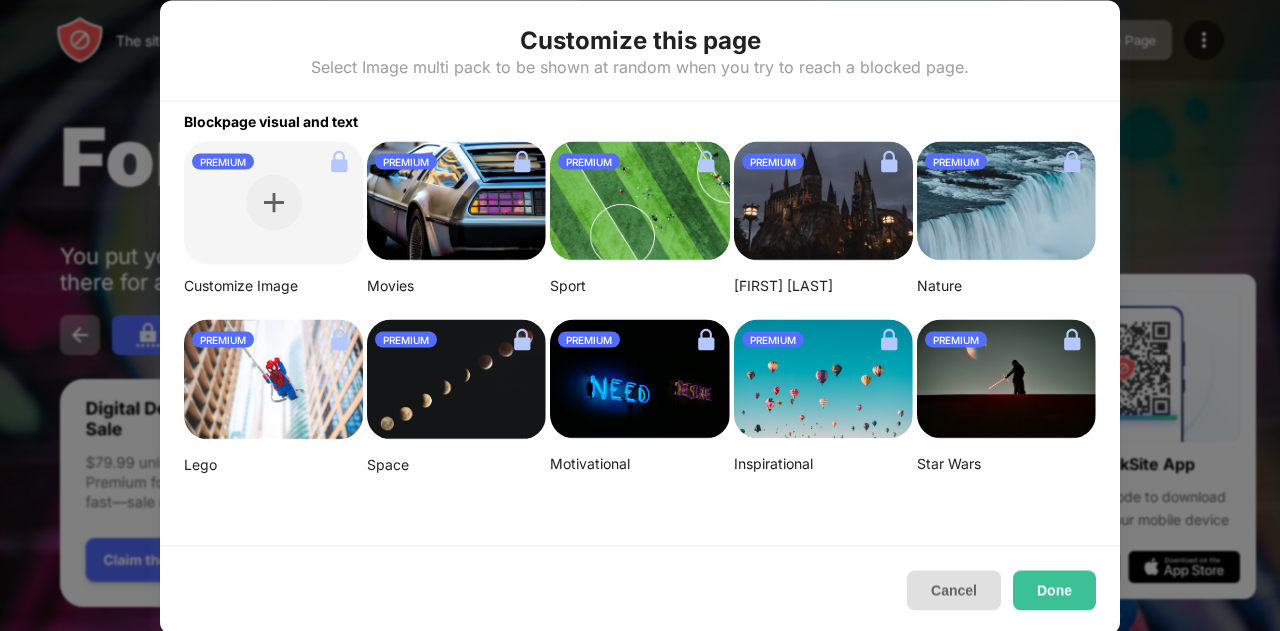 click on "Cancel" at bounding box center [954, 590] 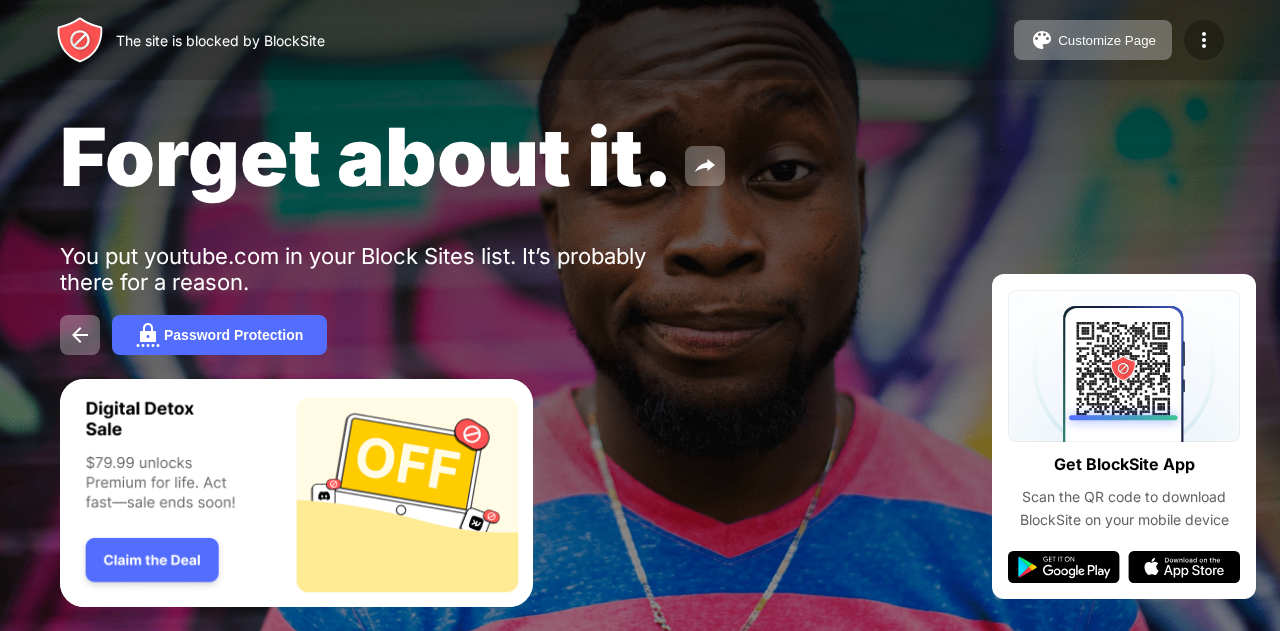 click at bounding box center (1204, 40) 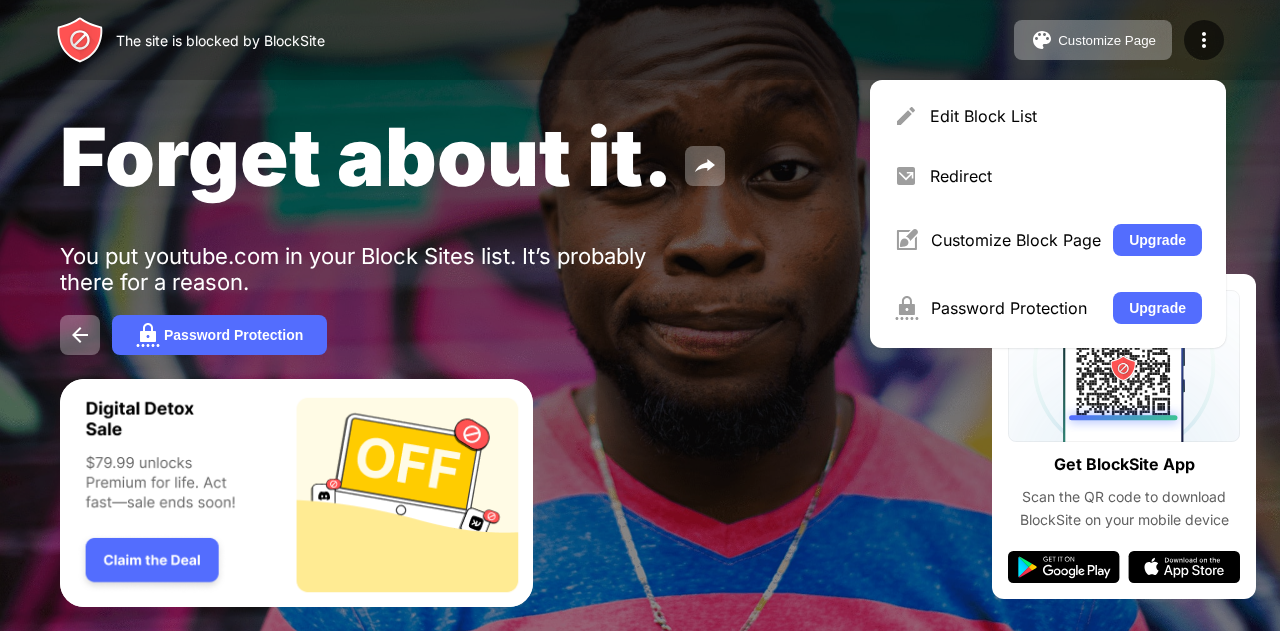 click on "You put youtube.com in your Block Sites list. It’s probably there for a reason." at bounding box center (369, 269) 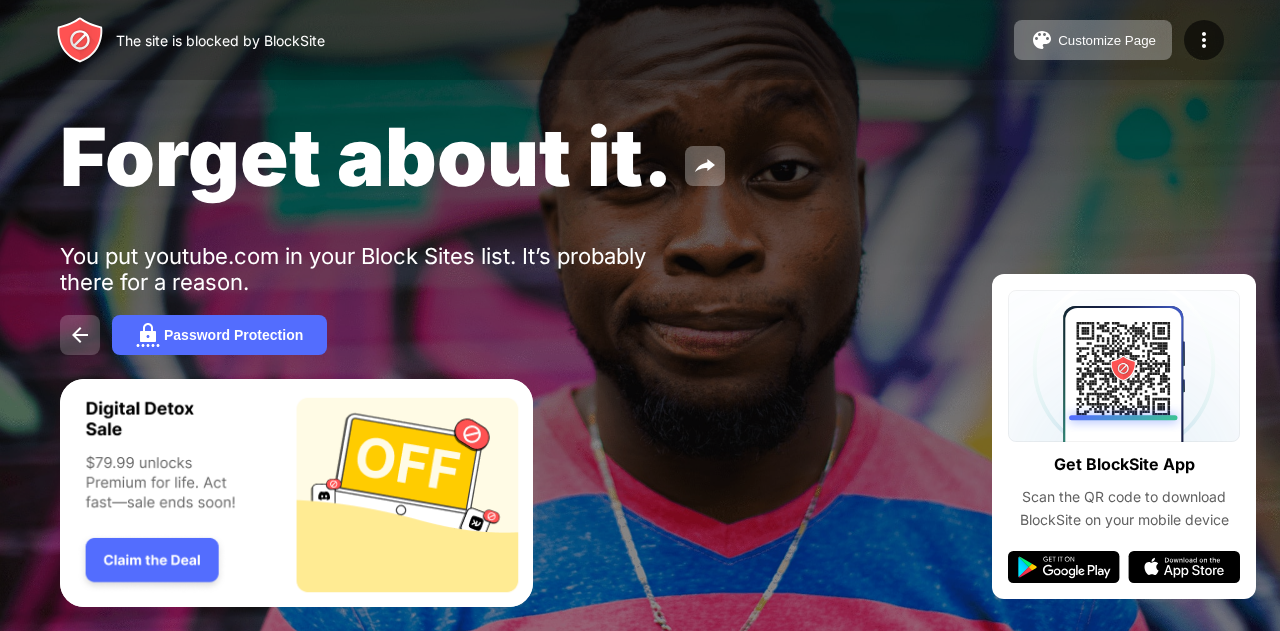click at bounding box center [80, 335] 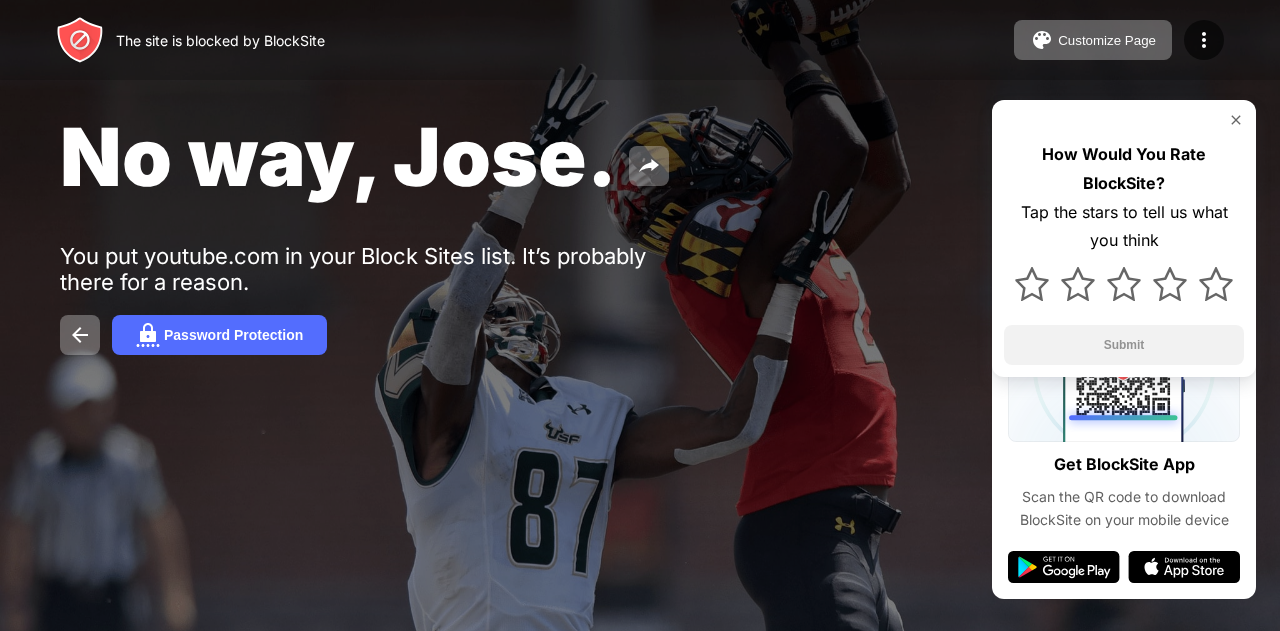 scroll, scrollTop: 0, scrollLeft: 0, axis: both 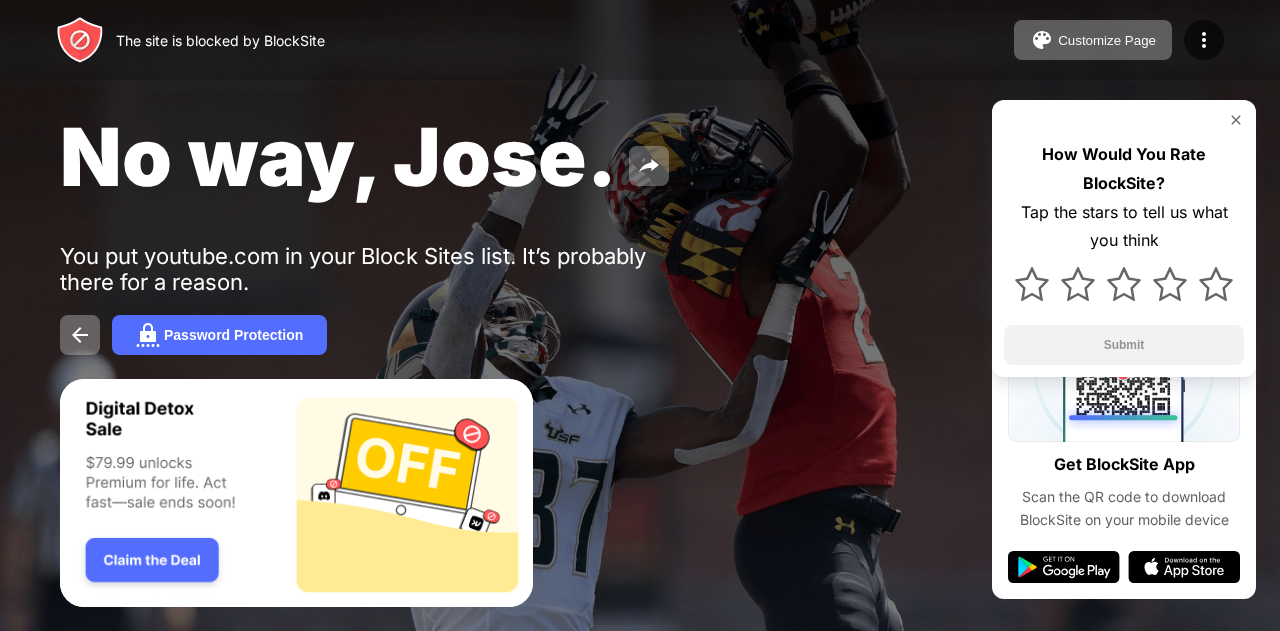 click at bounding box center (1236, 120) 